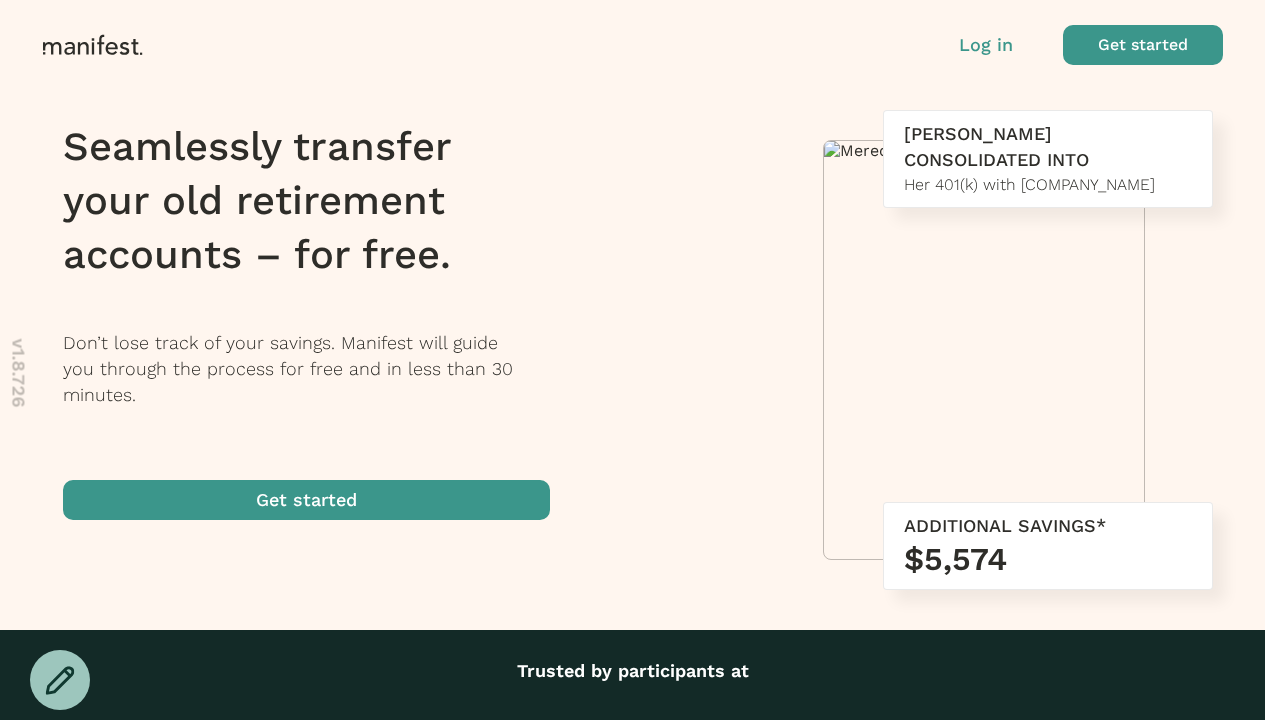 scroll, scrollTop: 0, scrollLeft: 0, axis: both 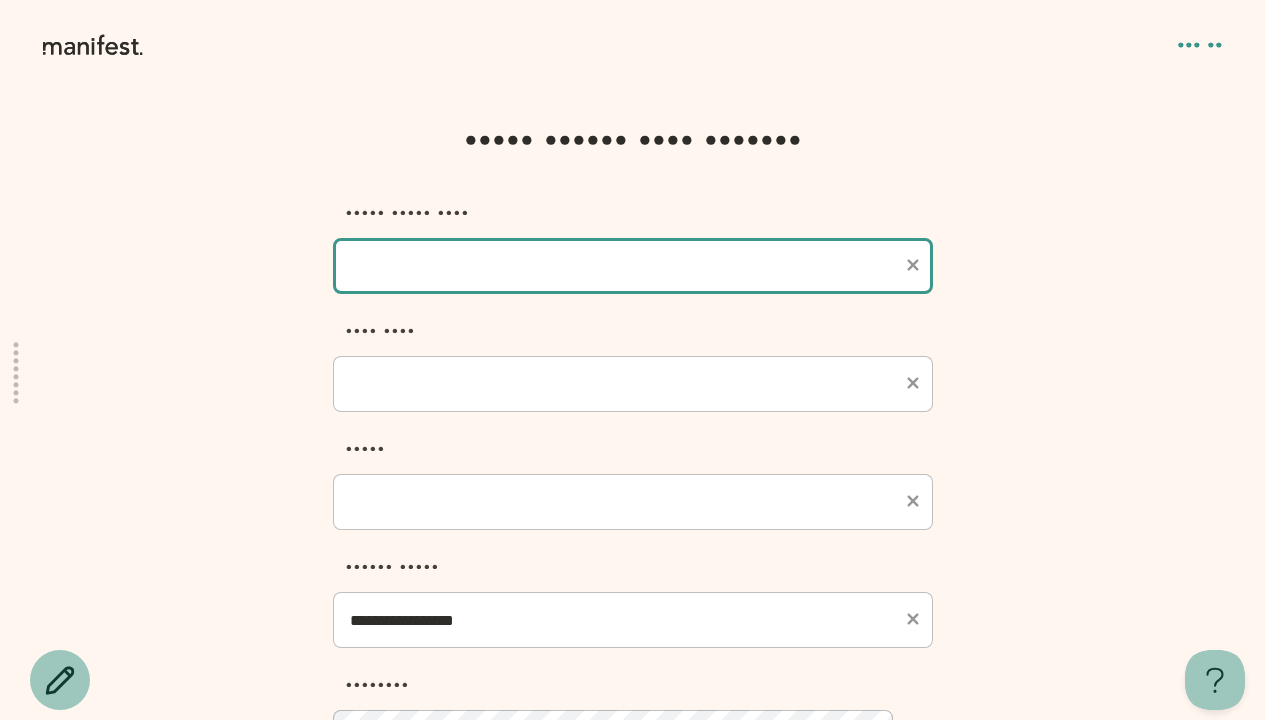 click at bounding box center (633, 266) 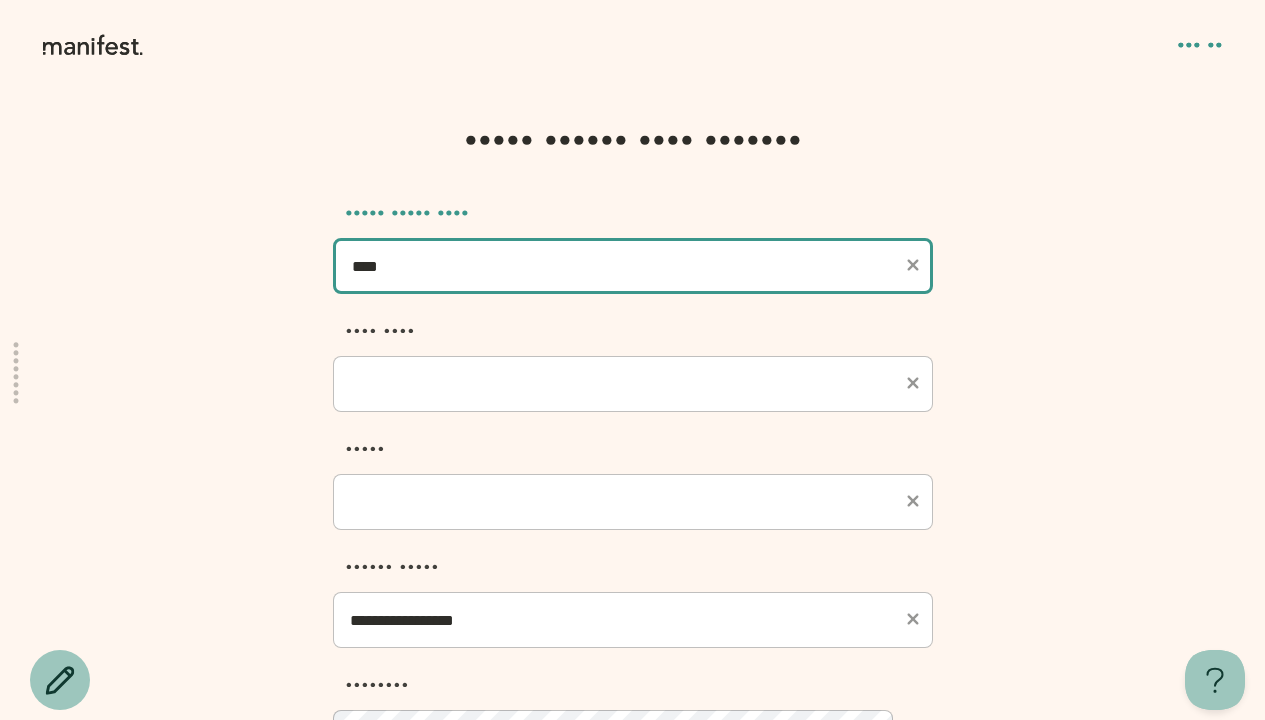 type on "****" 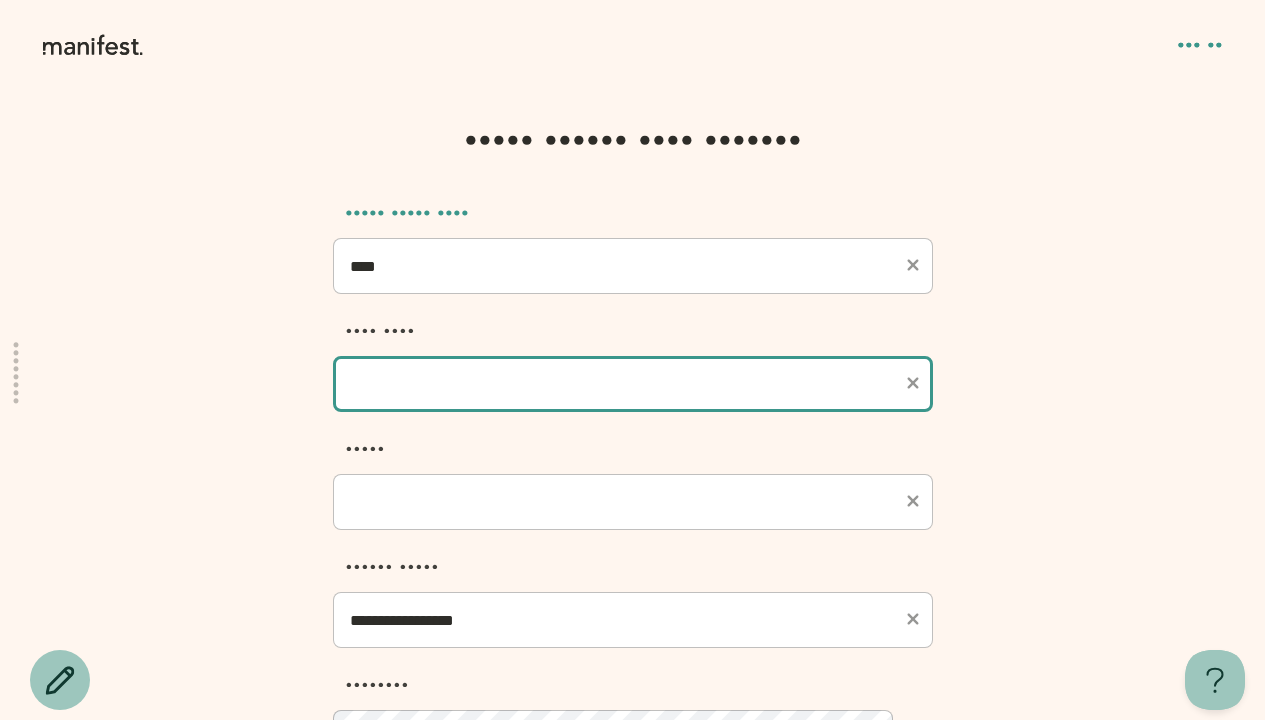 click at bounding box center [633, 384] 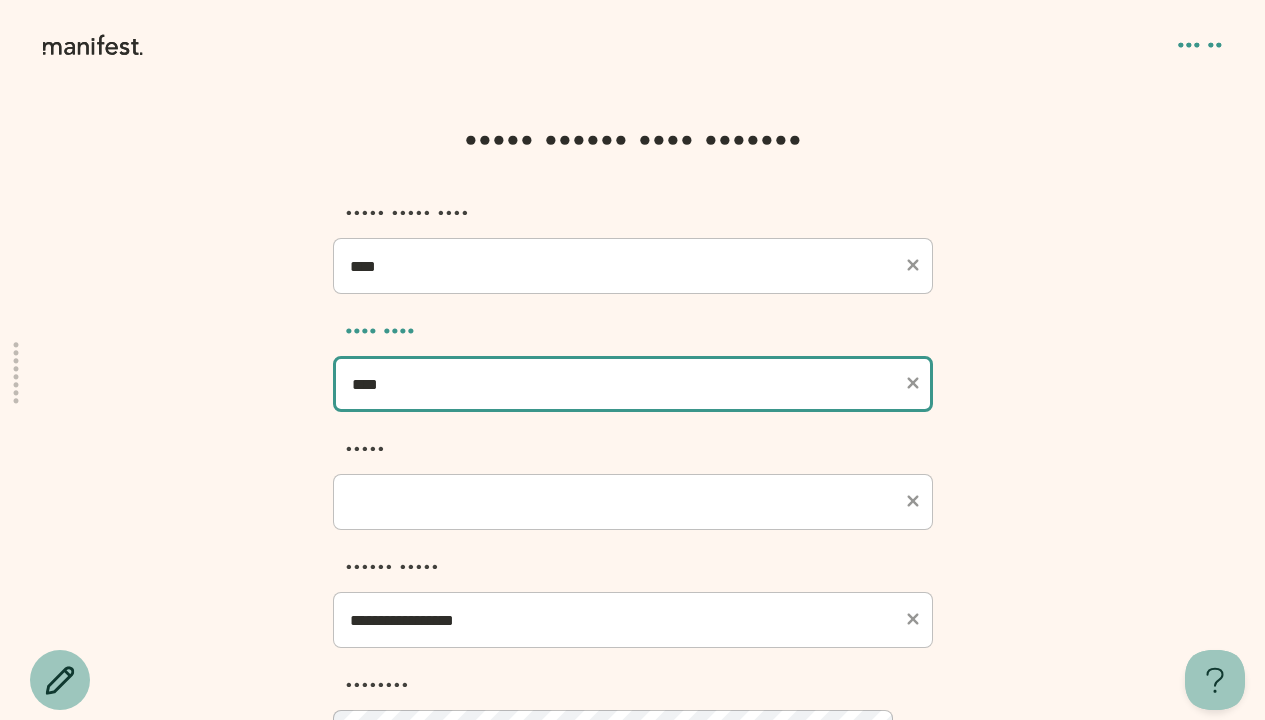 type on "****" 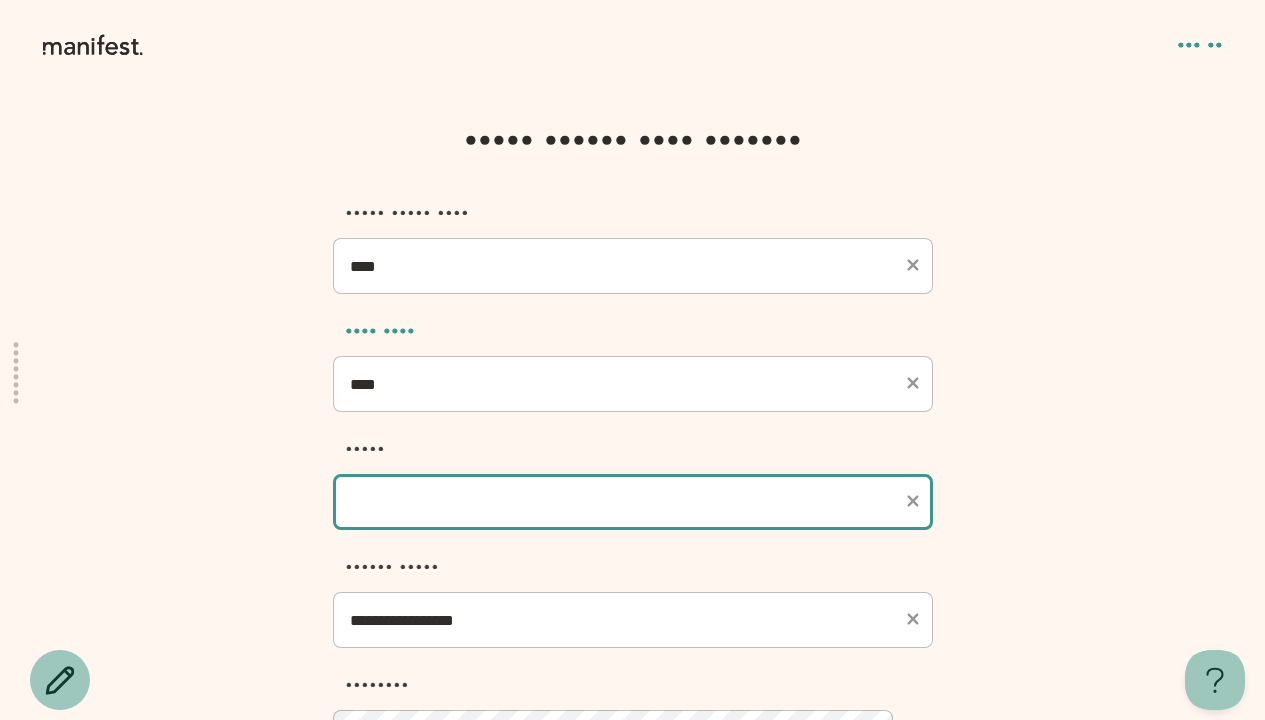 click at bounding box center [633, 502] 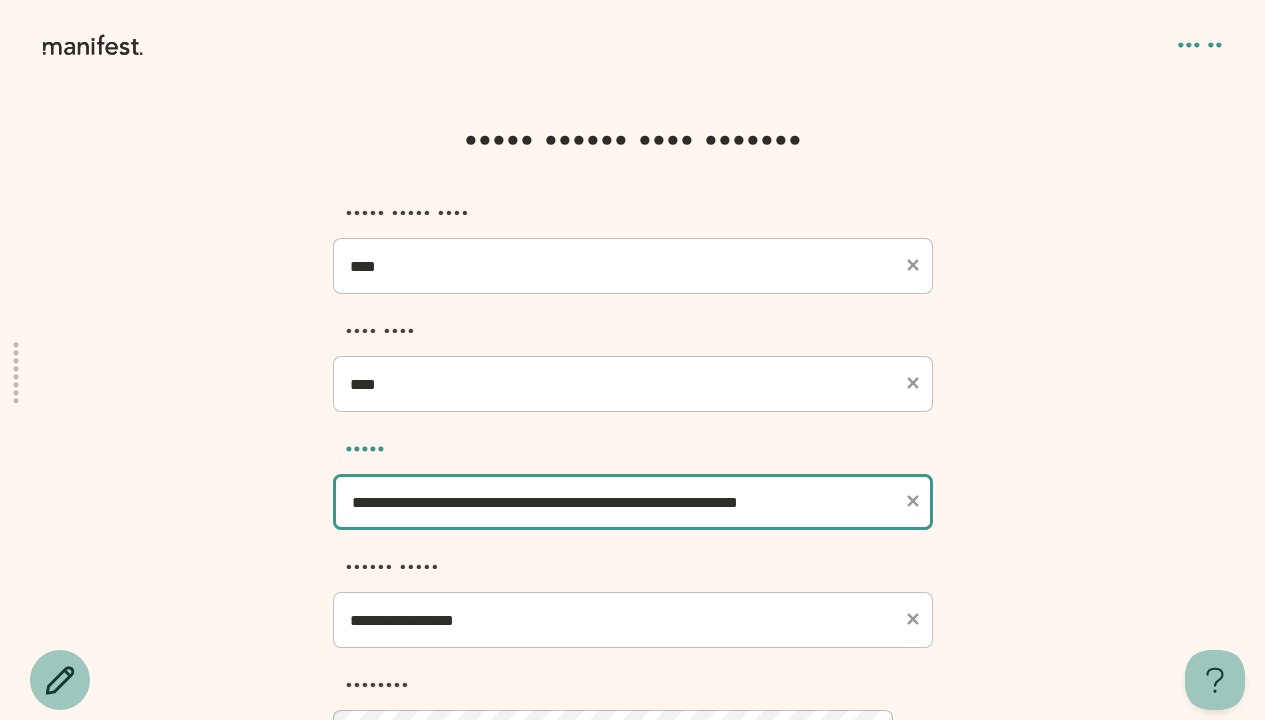scroll, scrollTop: 0, scrollLeft: 21, axis: horizontal 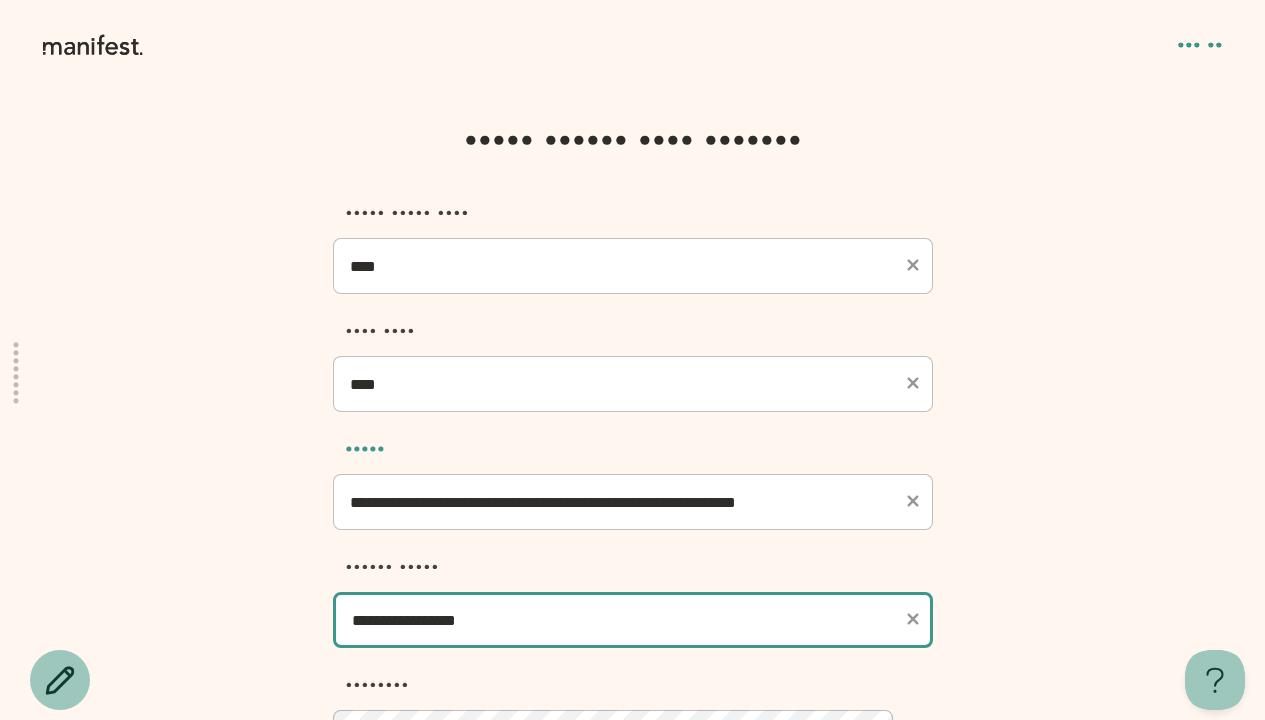 click on "**********" at bounding box center (633, 620) 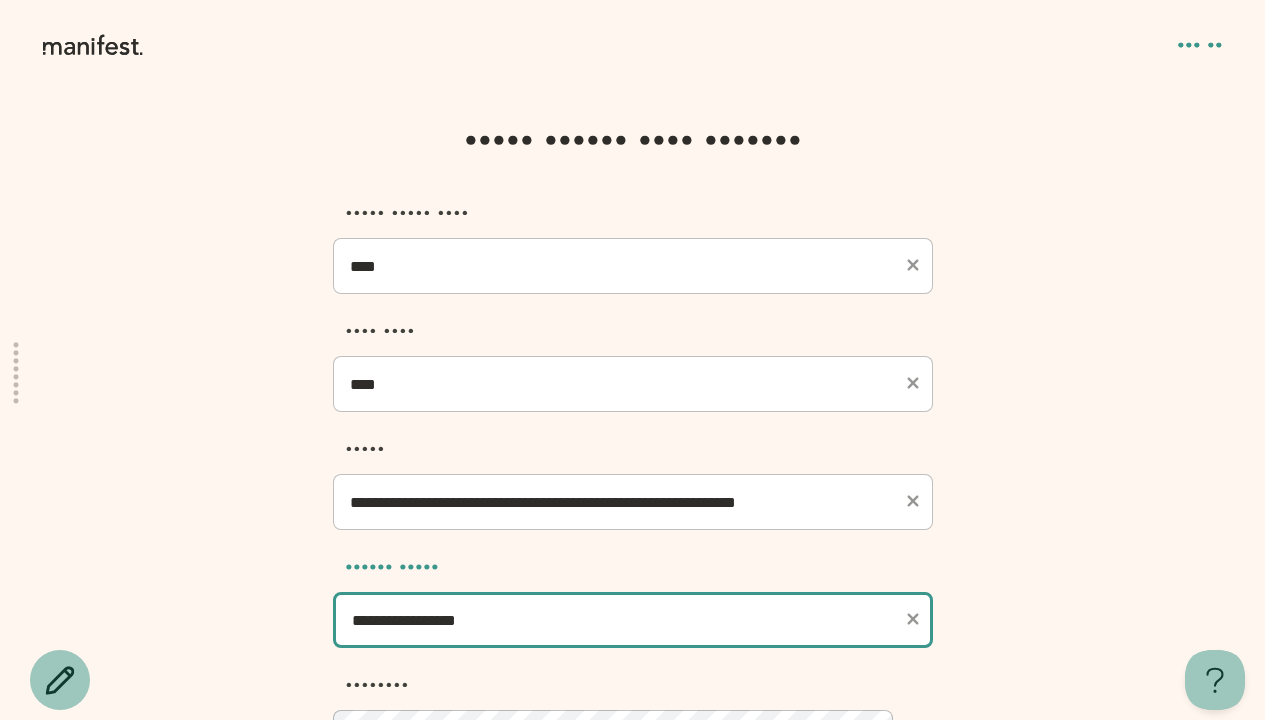 type on "**********" 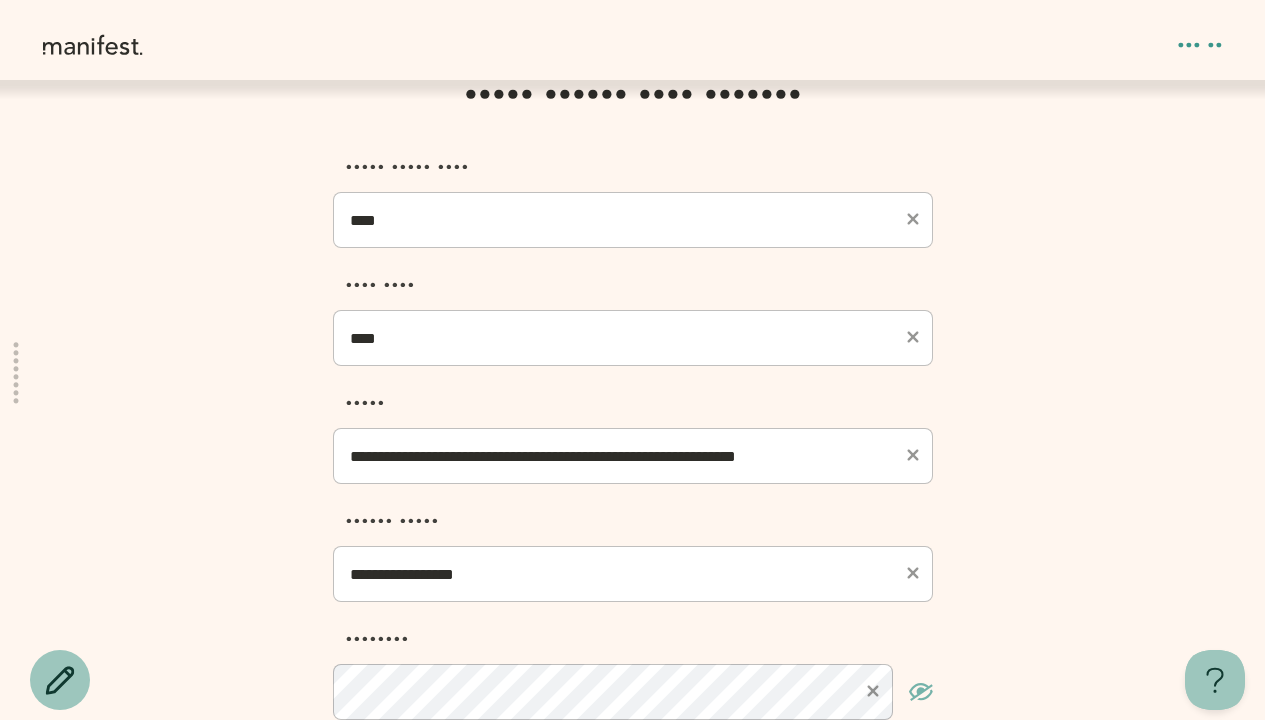 scroll, scrollTop: 508, scrollLeft: 0, axis: vertical 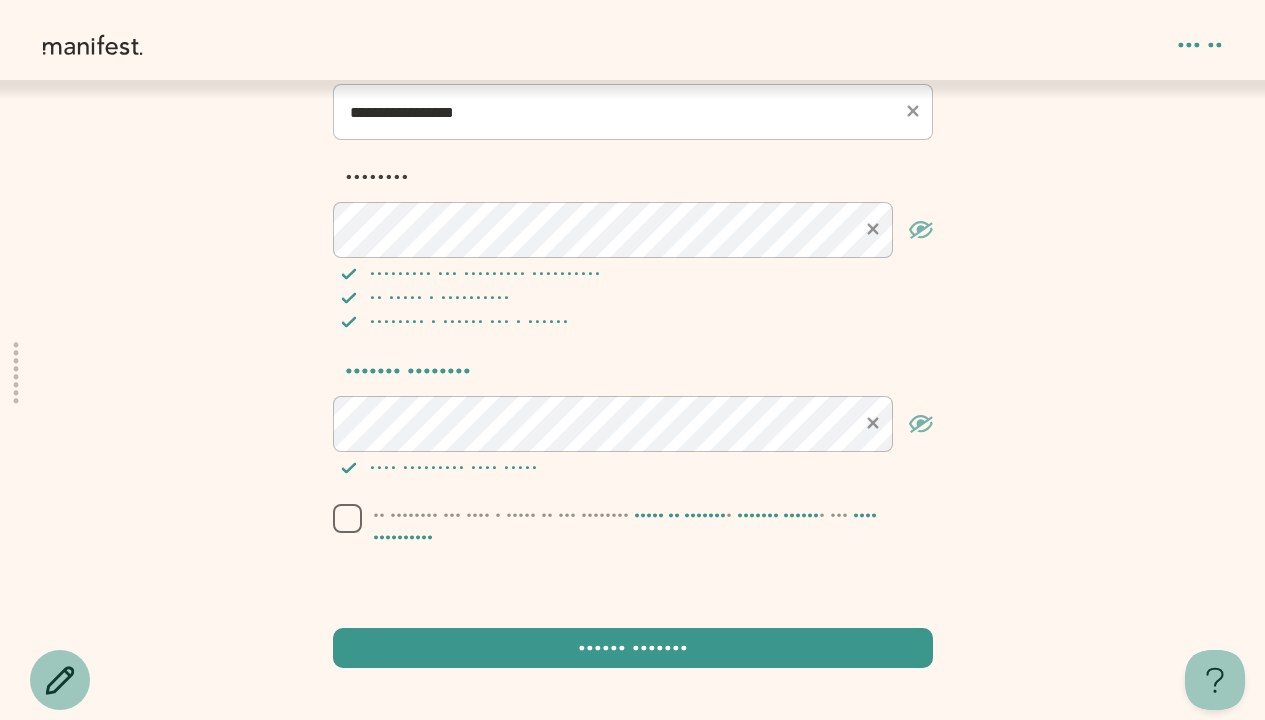 click at bounding box center [348, 519] 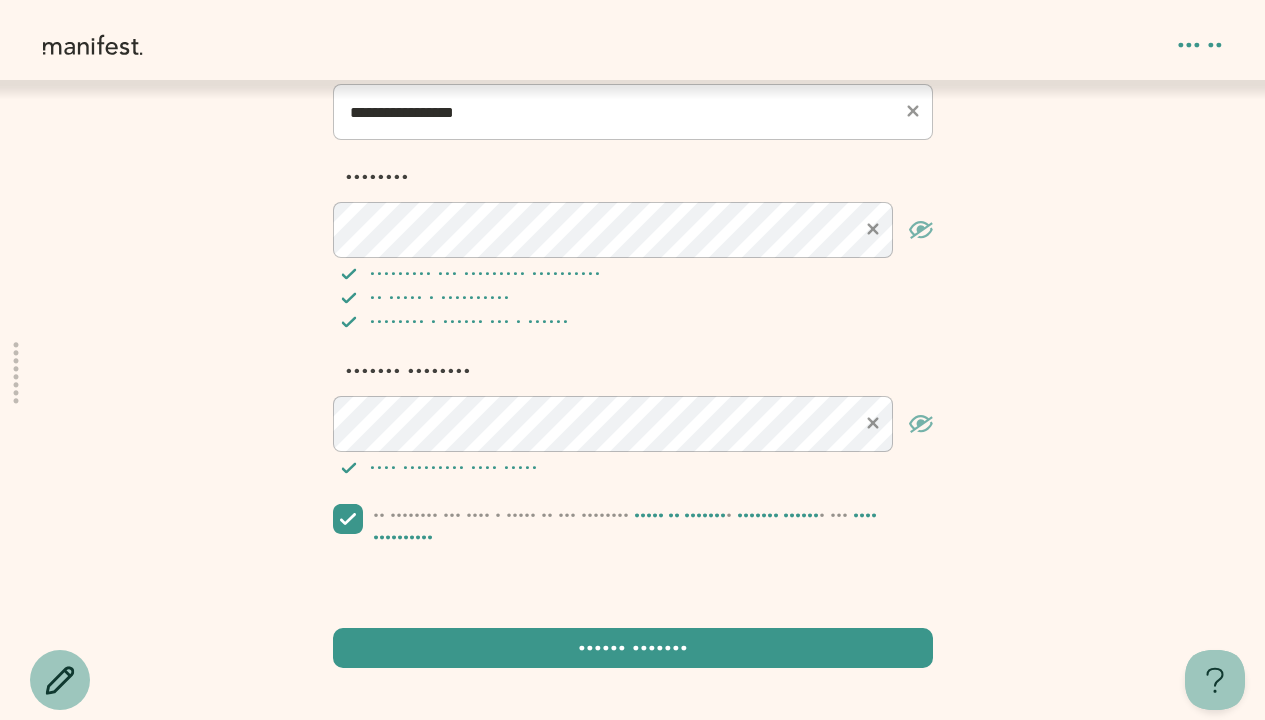 click at bounding box center (633, 648) 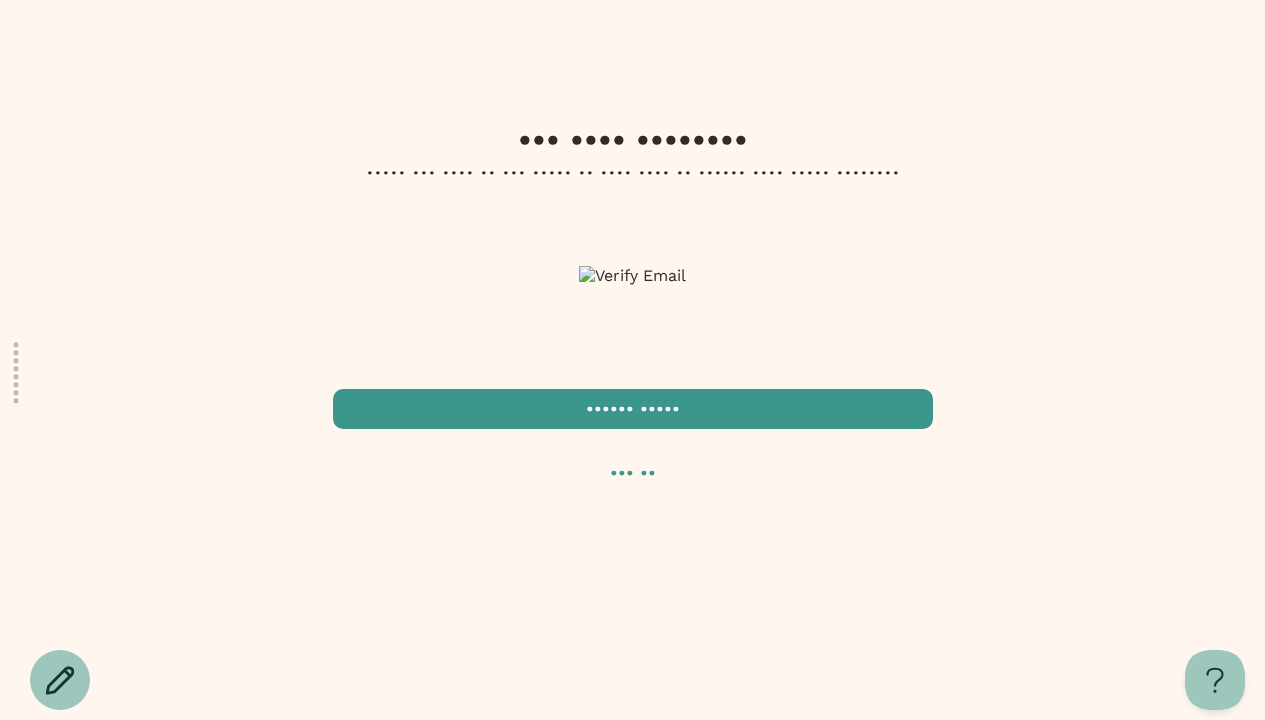 scroll, scrollTop: 0, scrollLeft: 0, axis: both 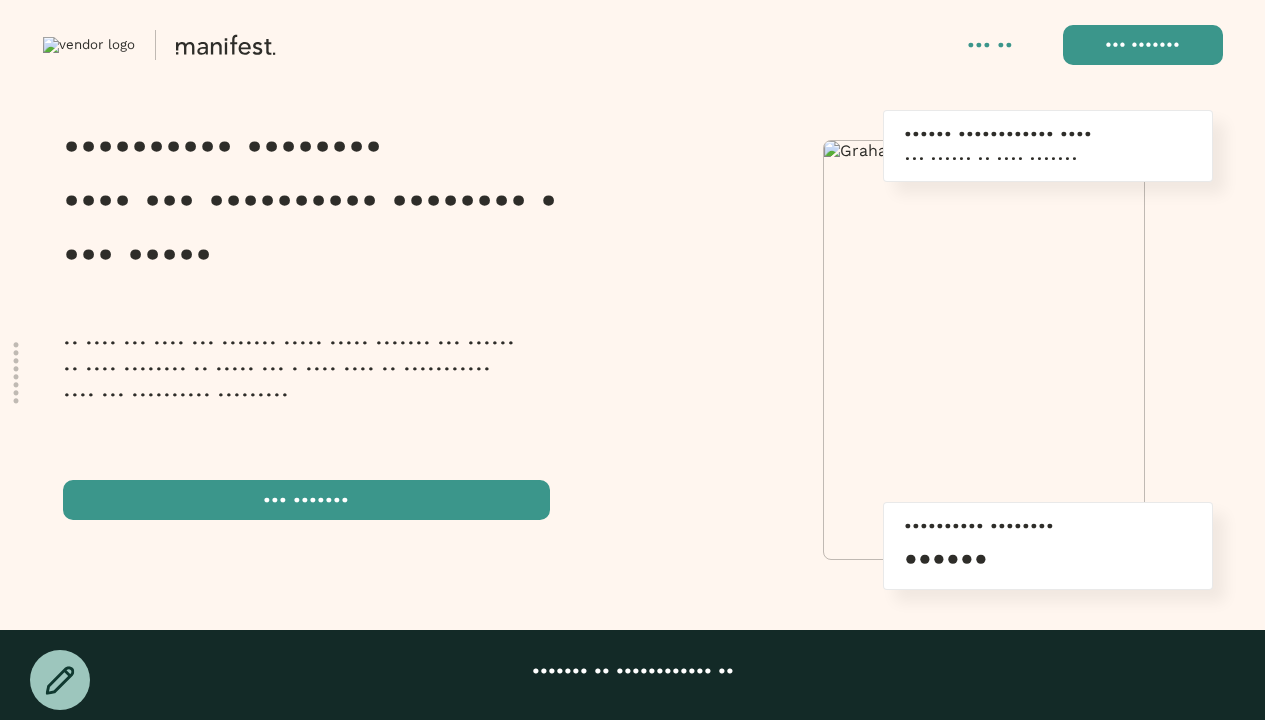 click at bounding box center [1143, 45] 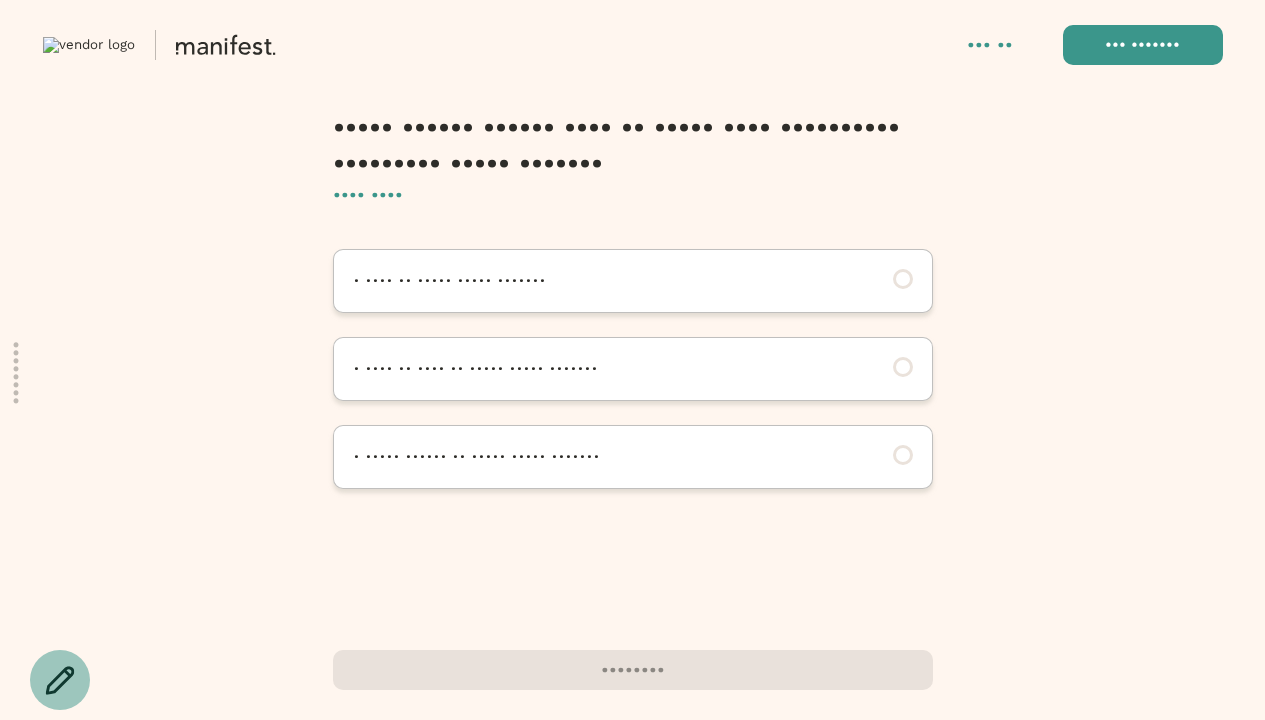 scroll, scrollTop: 0, scrollLeft: 0, axis: both 